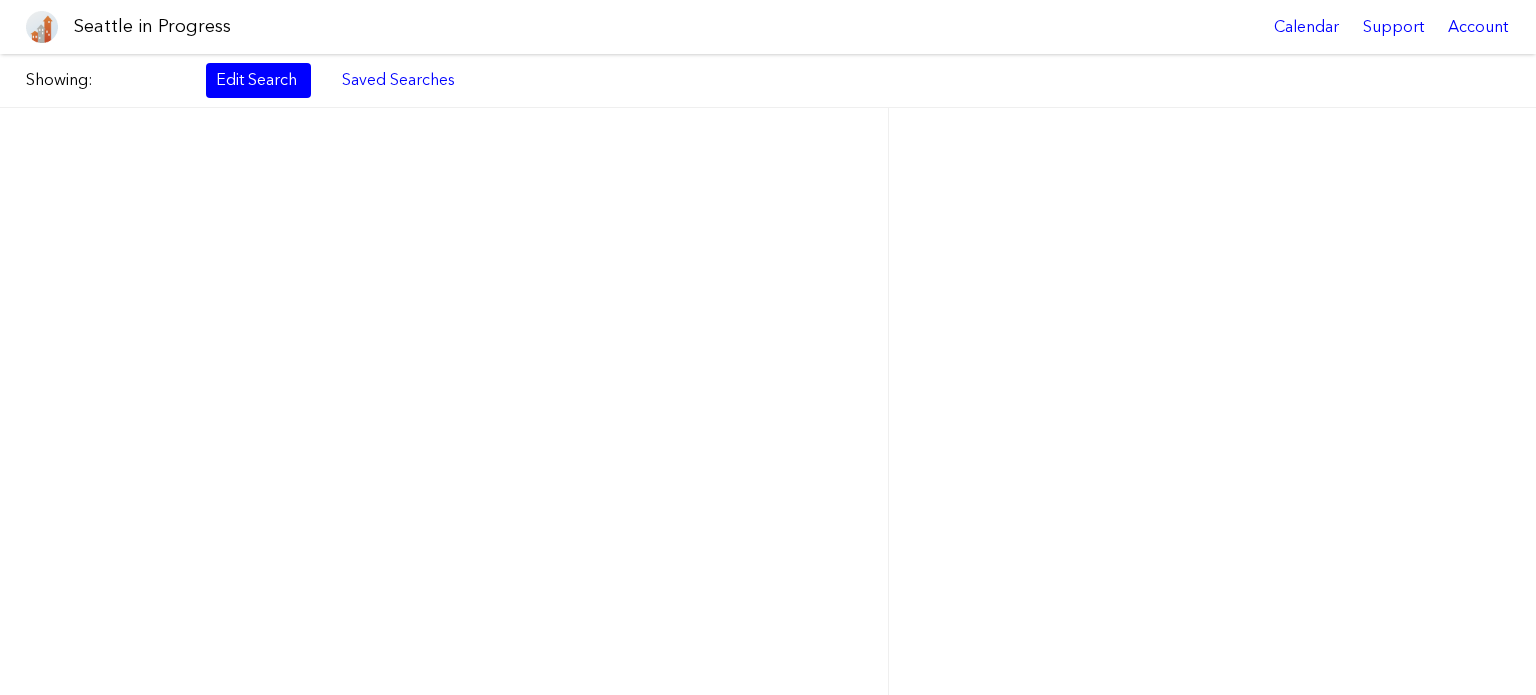 scroll, scrollTop: 0, scrollLeft: 0, axis: both 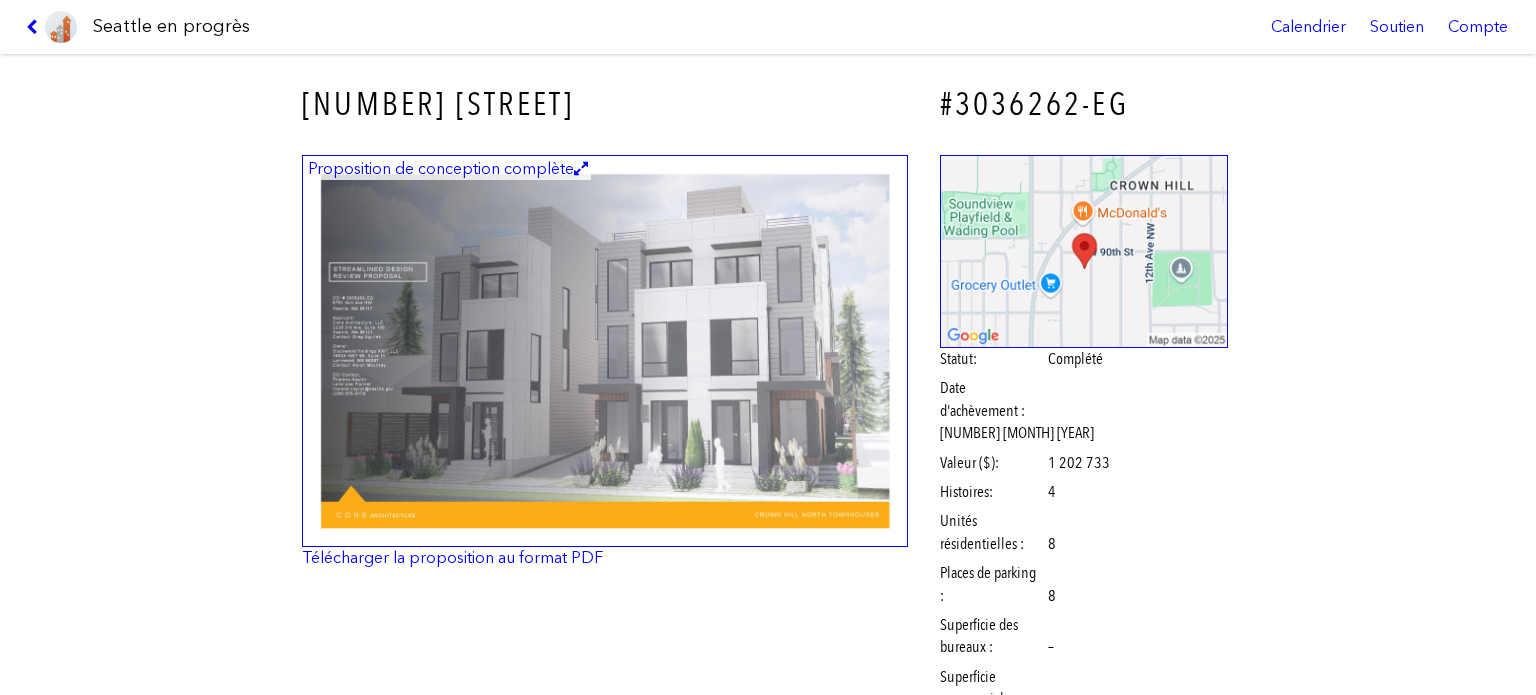 click at bounding box center [605, 351] 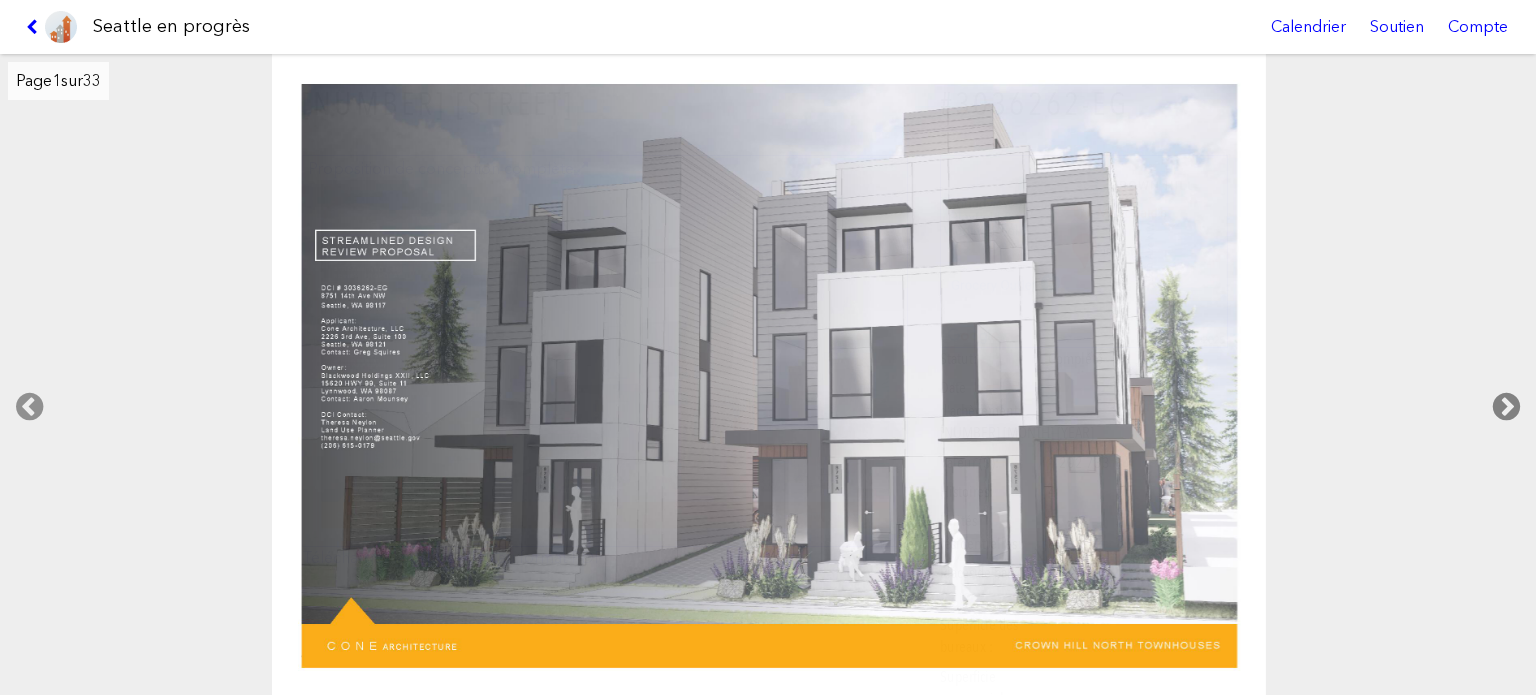 click at bounding box center (1506, 407) 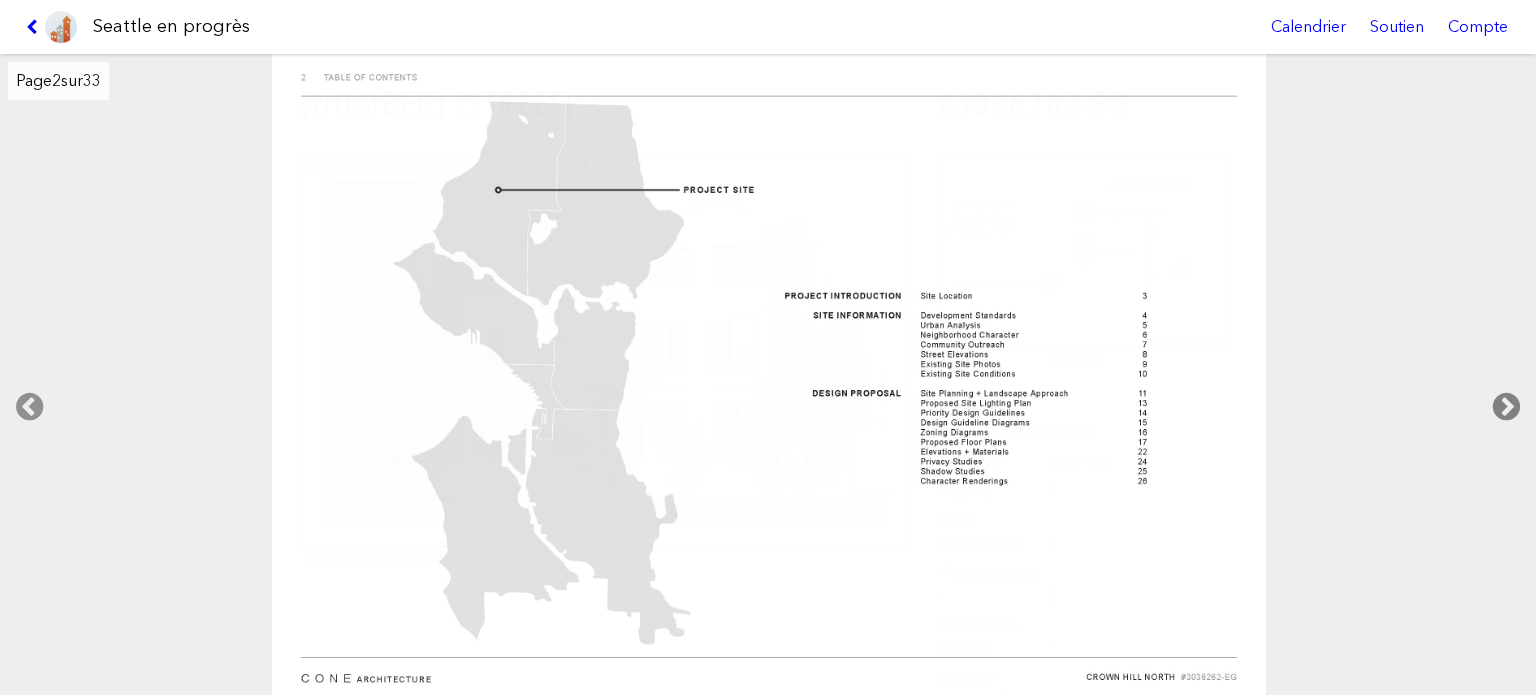 click at bounding box center (1506, 407) 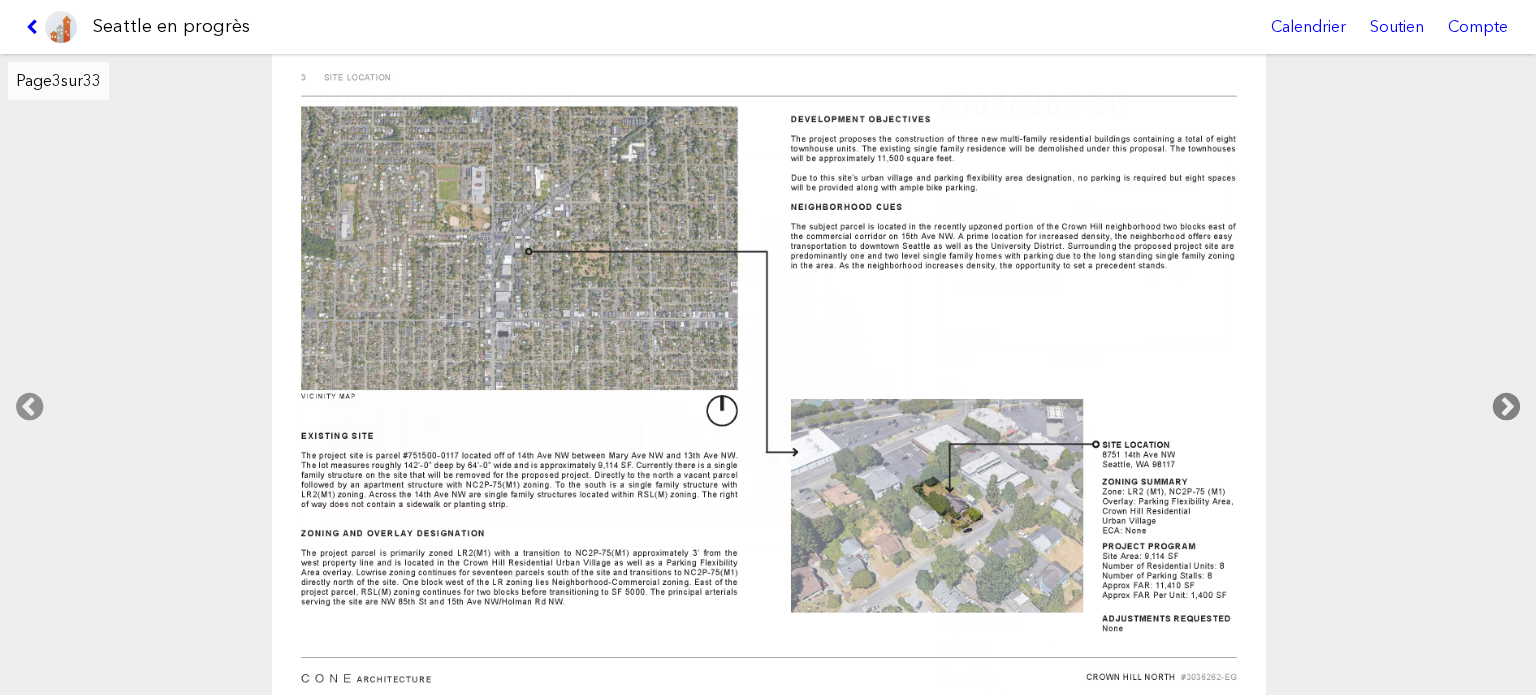 click at bounding box center (1506, 407) 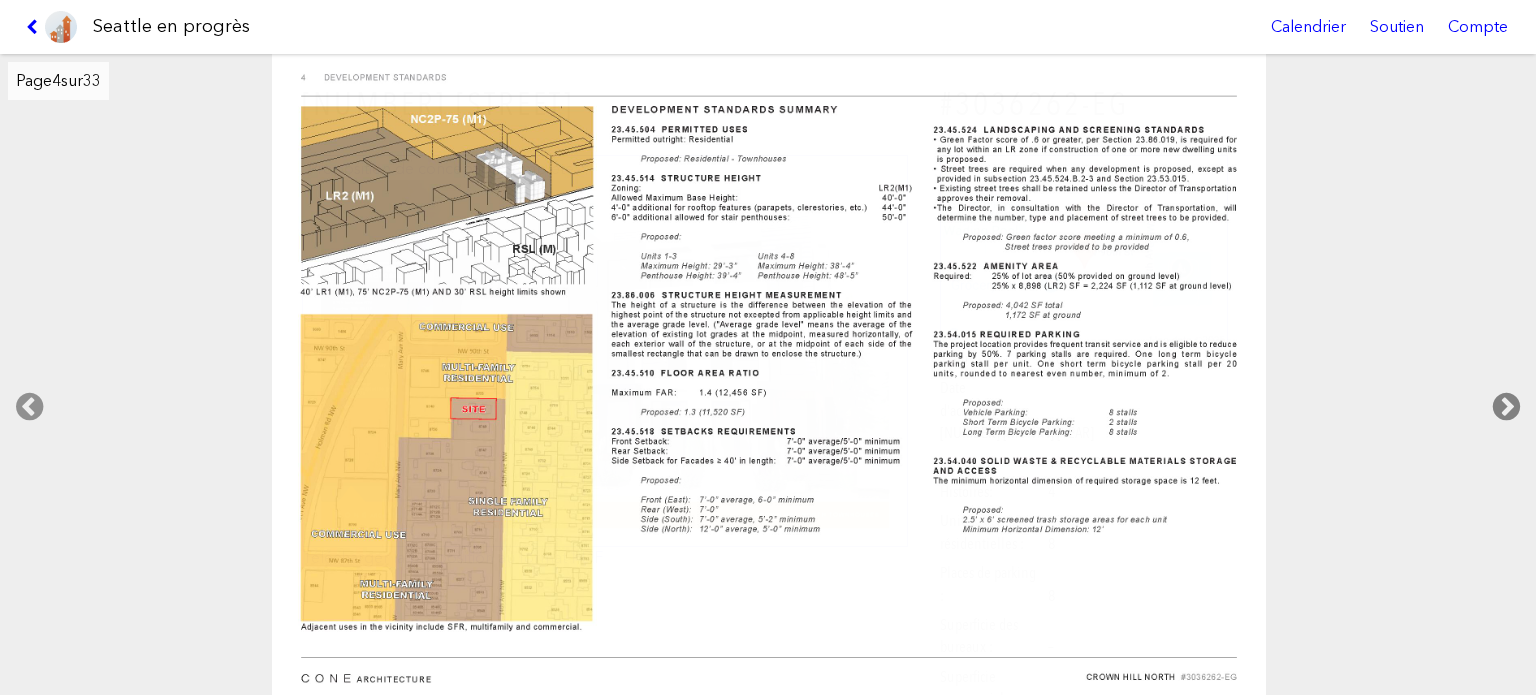 click at bounding box center (1506, 407) 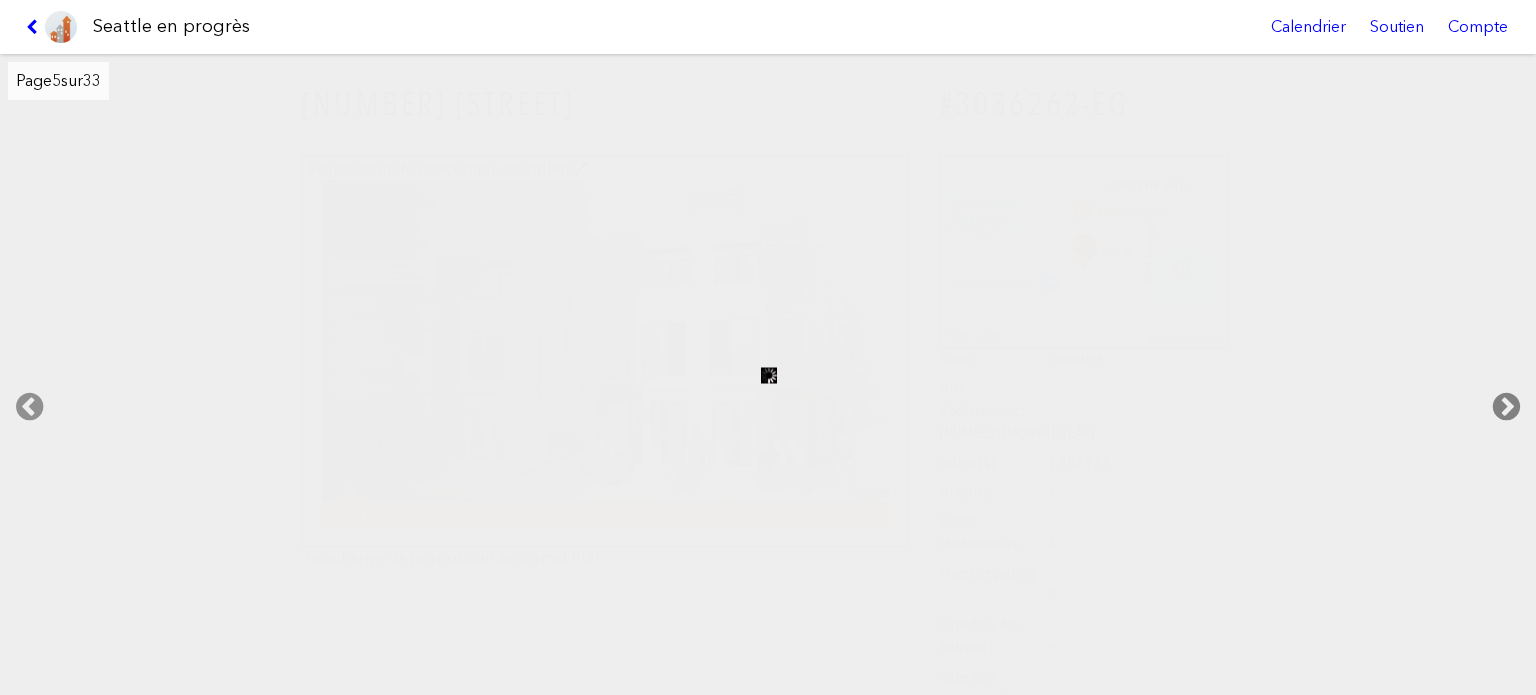 click at bounding box center (1506, 407) 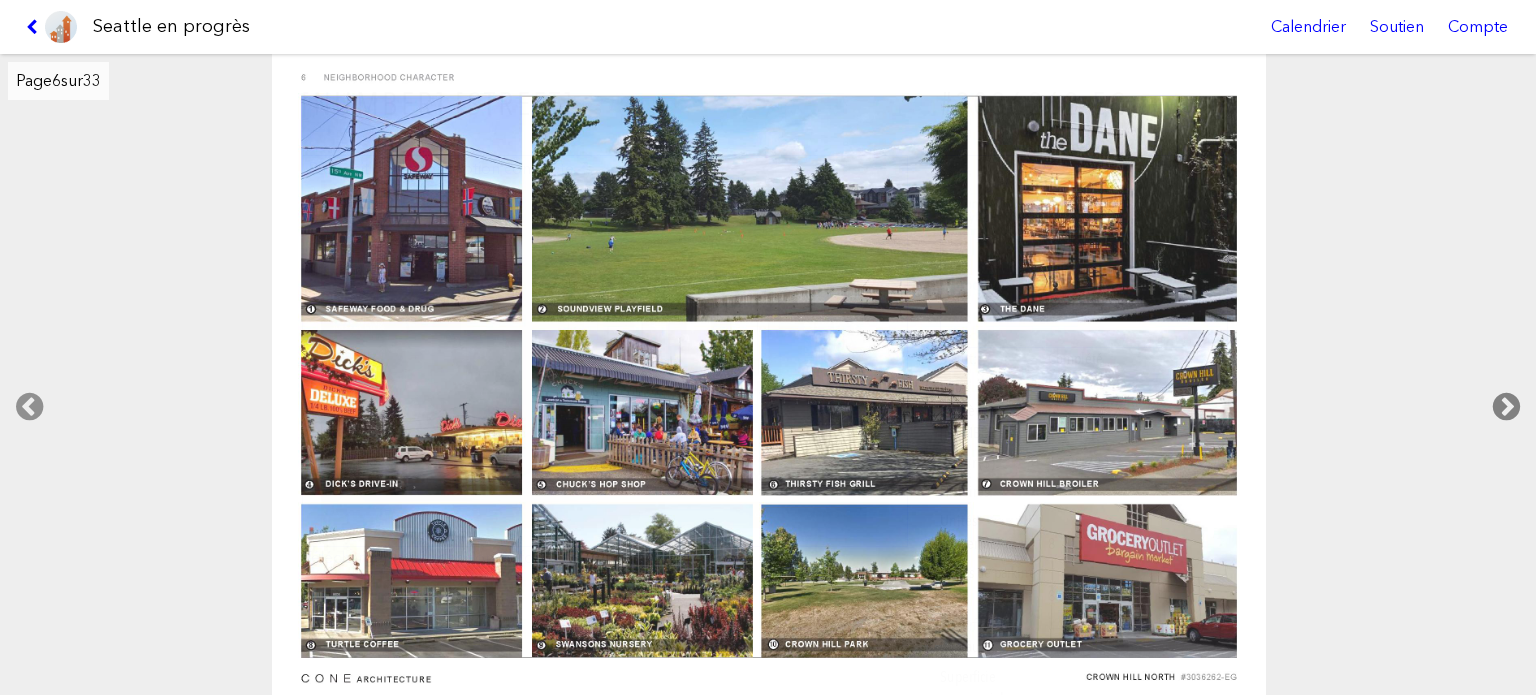 click at bounding box center (1506, 407) 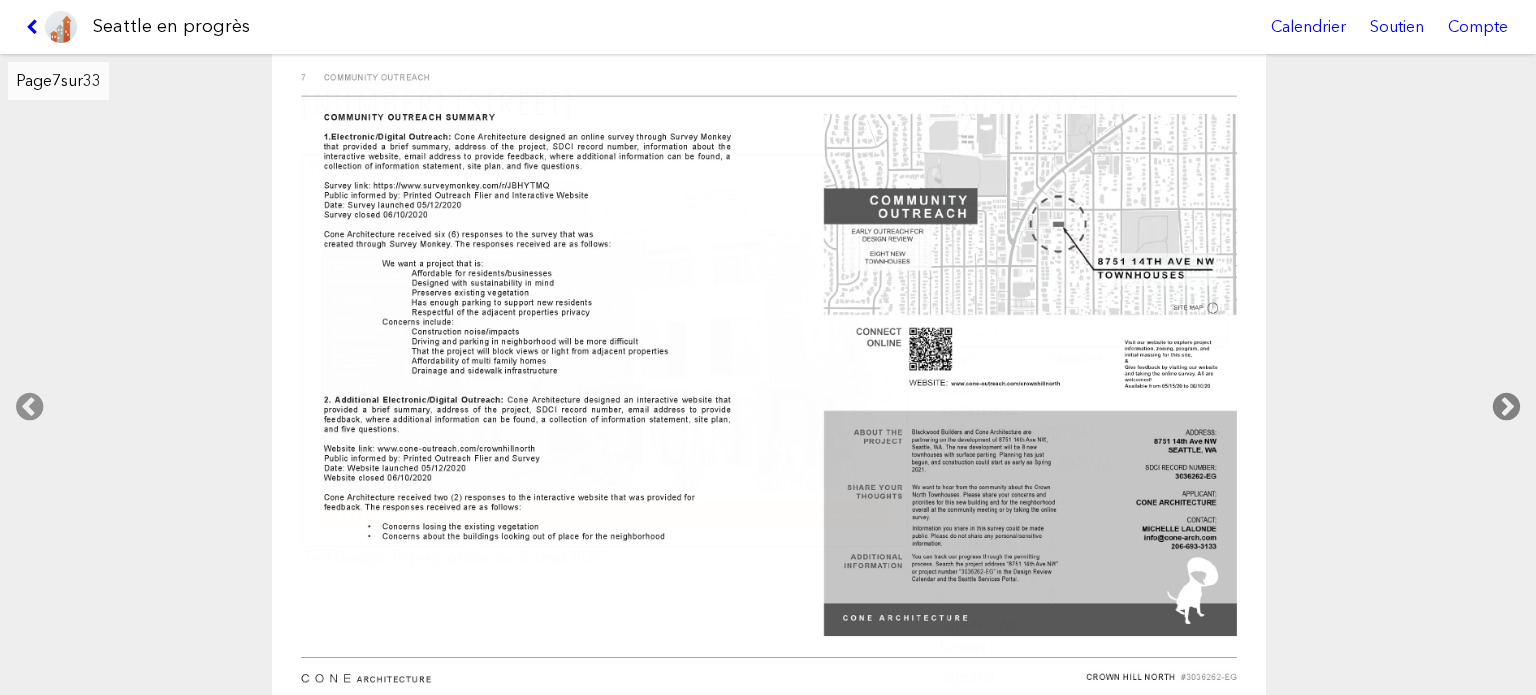 click at bounding box center [1506, 407] 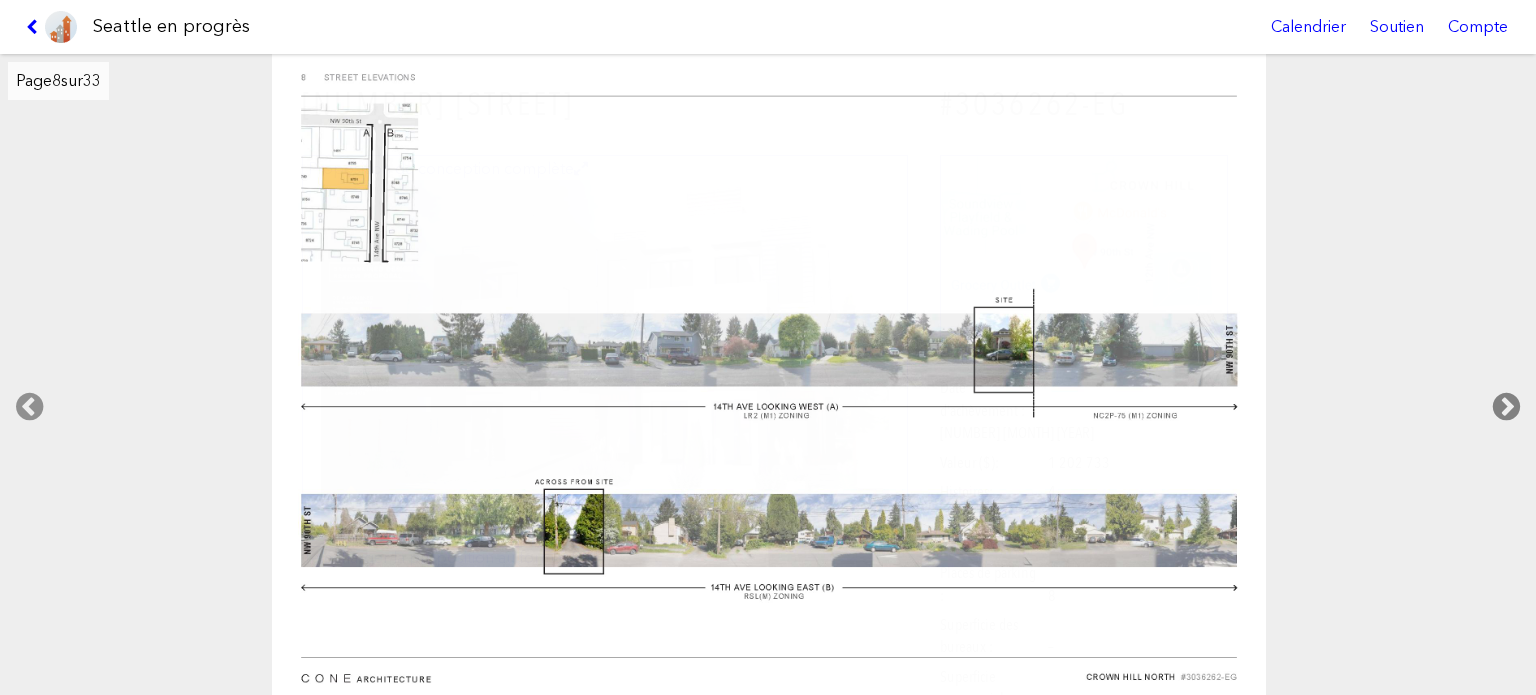 click at bounding box center [1506, 407] 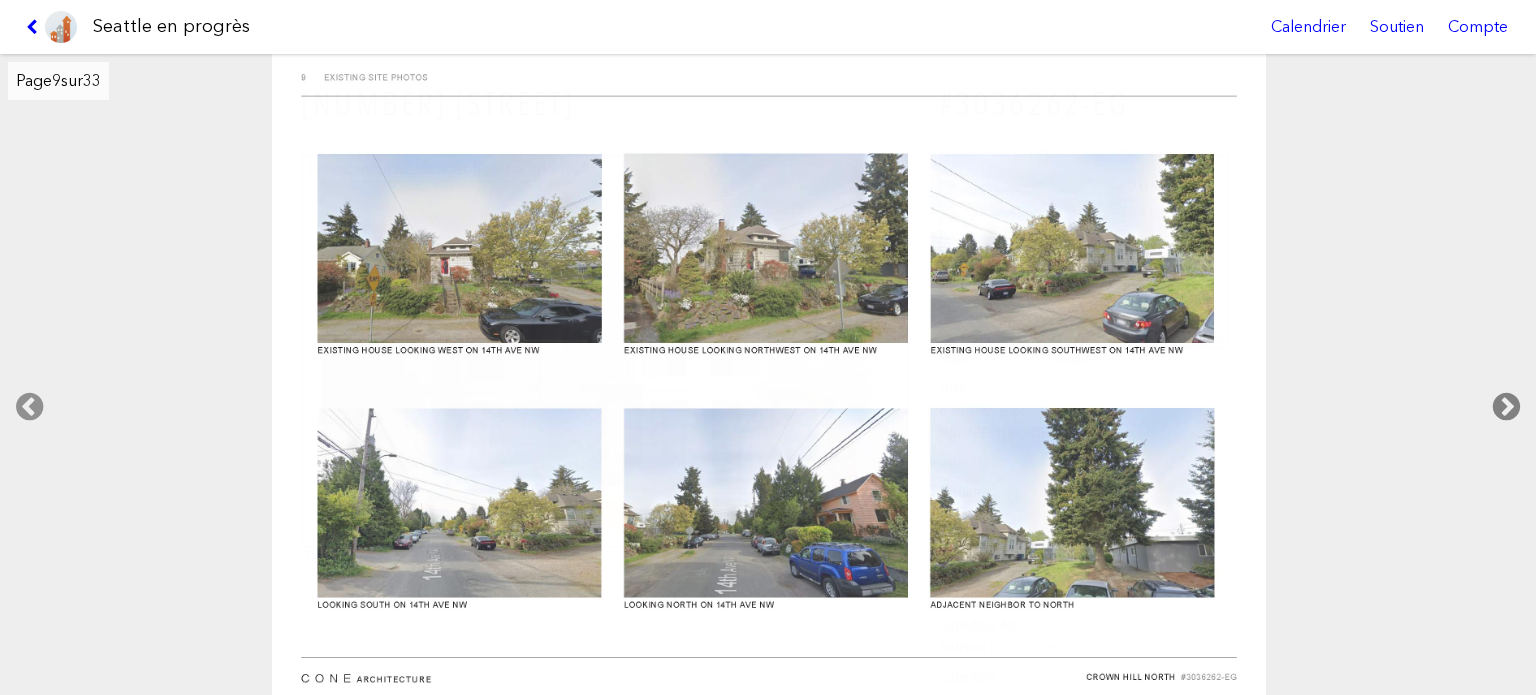 click at bounding box center [1506, 407] 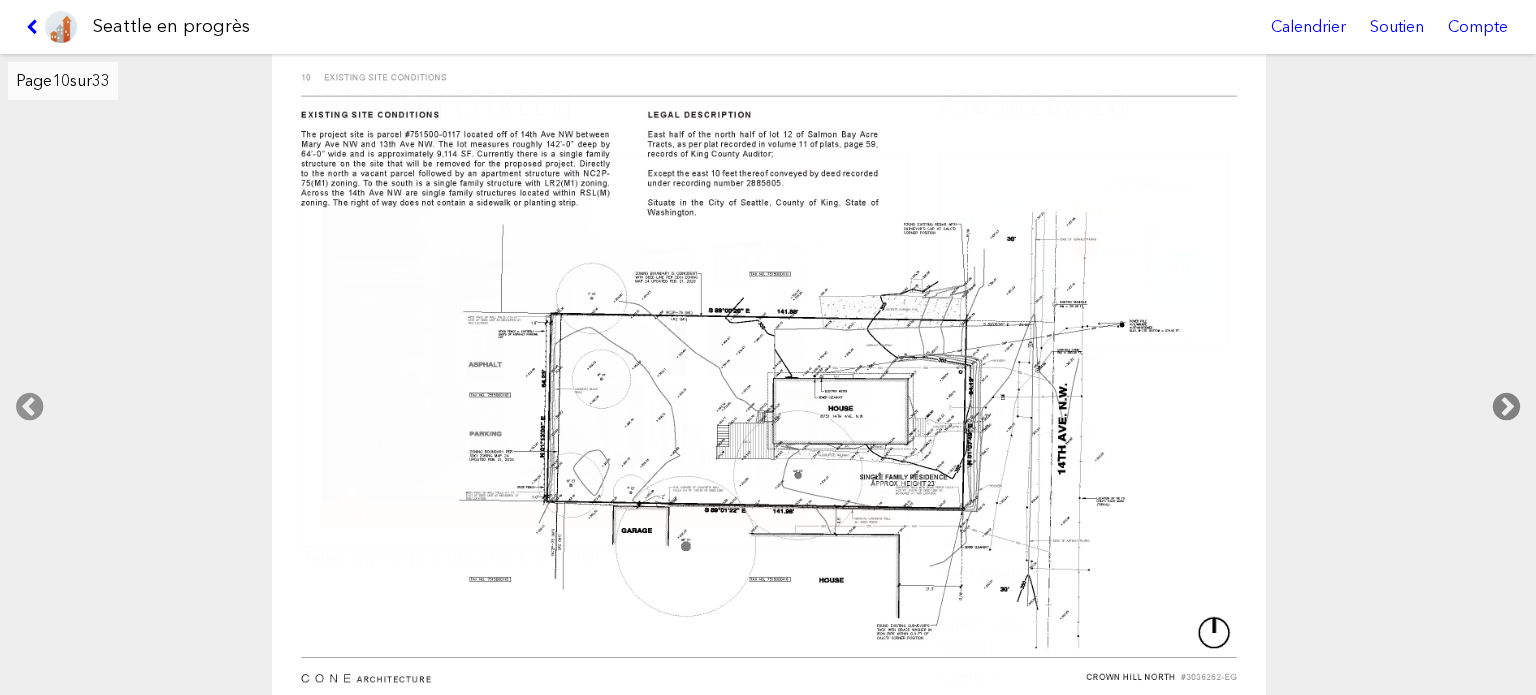 click at bounding box center [1506, 407] 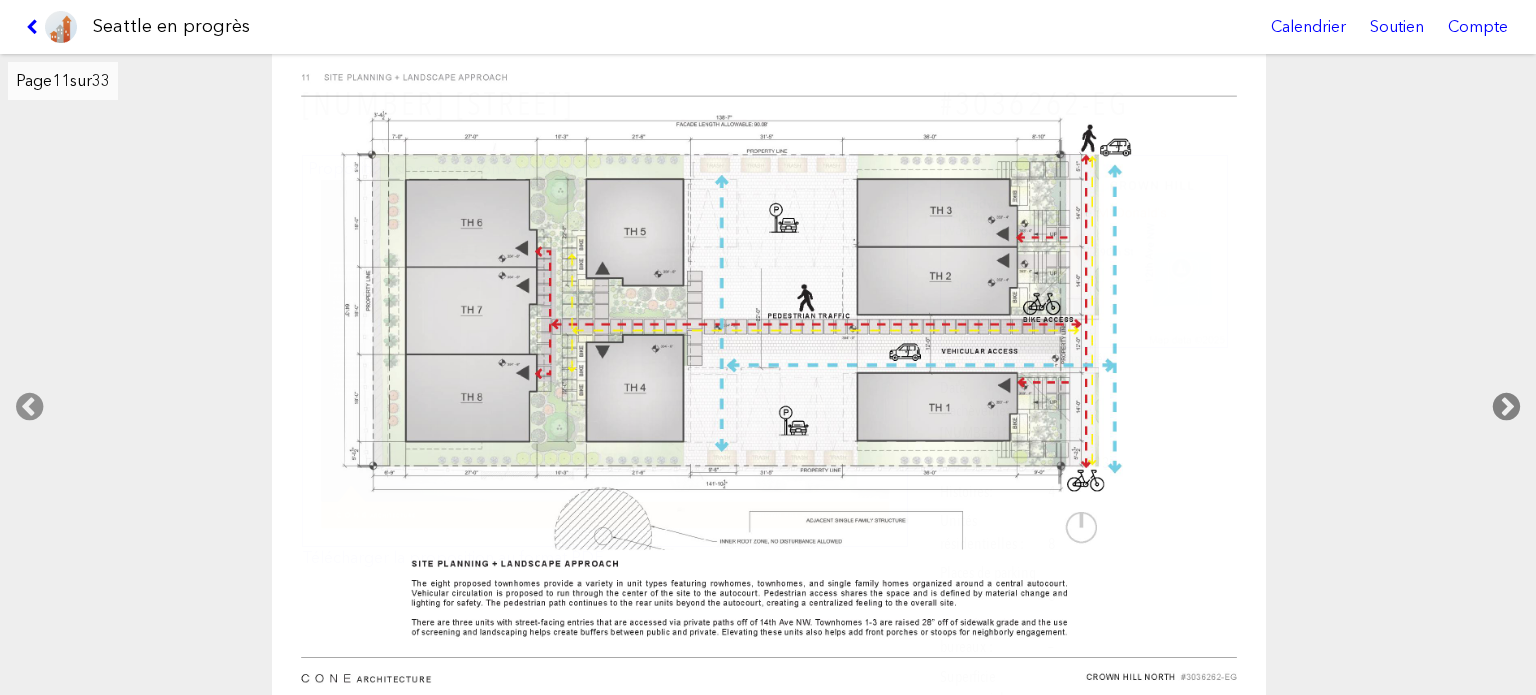 click at bounding box center (1506, 407) 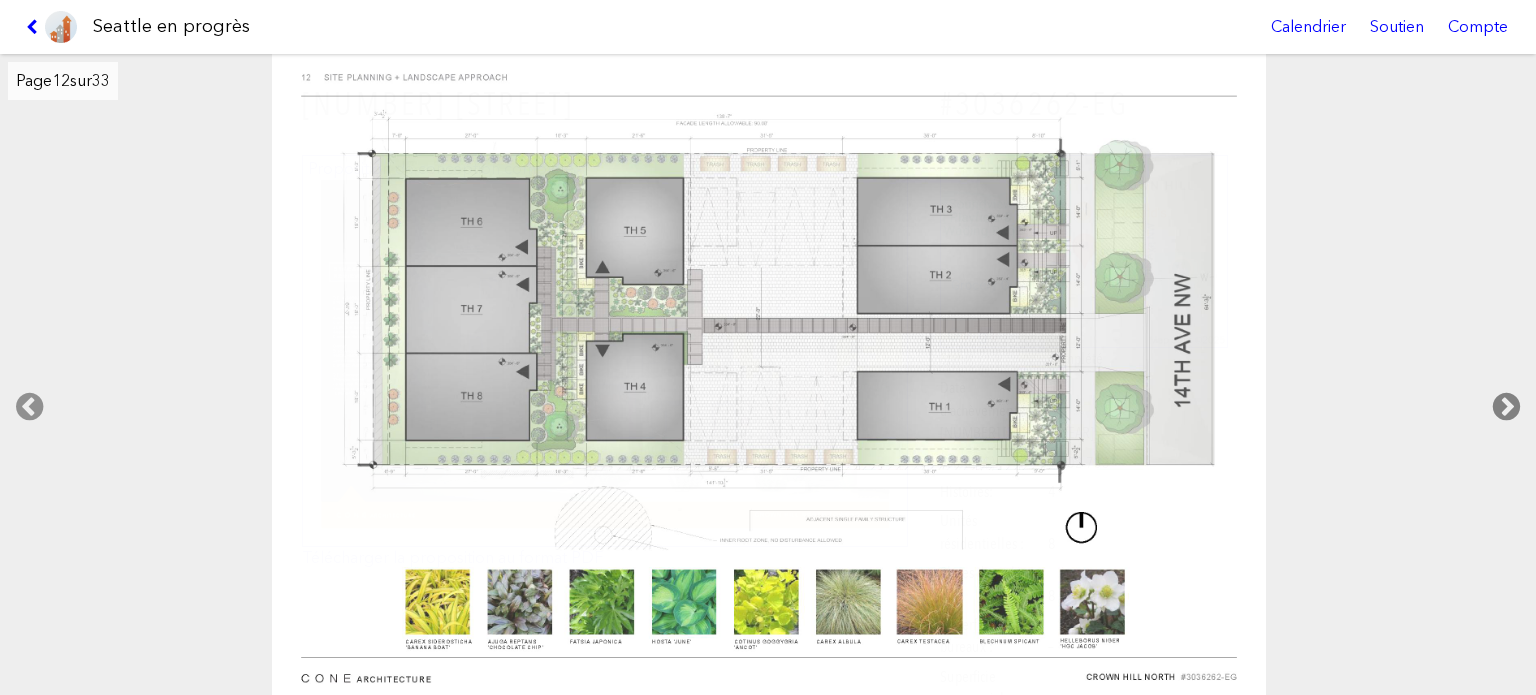 click at bounding box center (1506, 407) 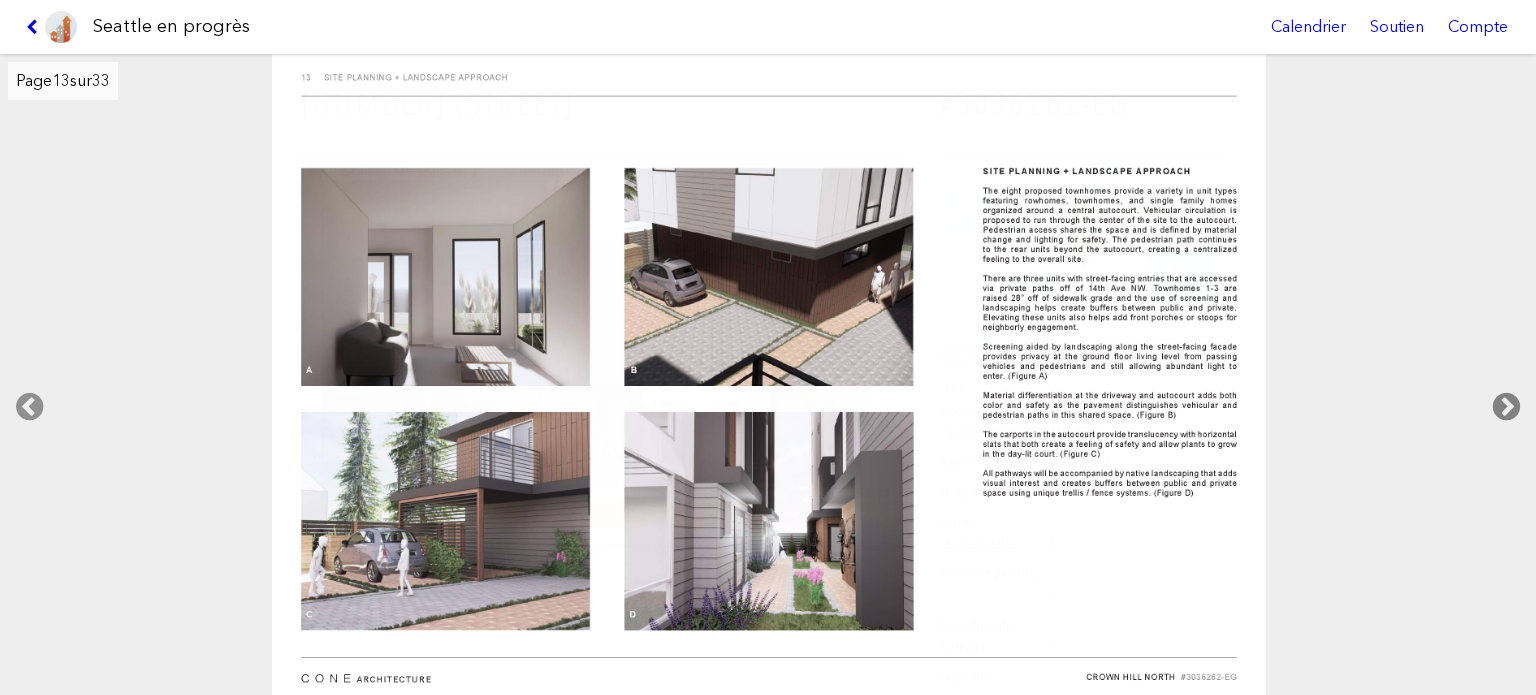 click at bounding box center [1506, 407] 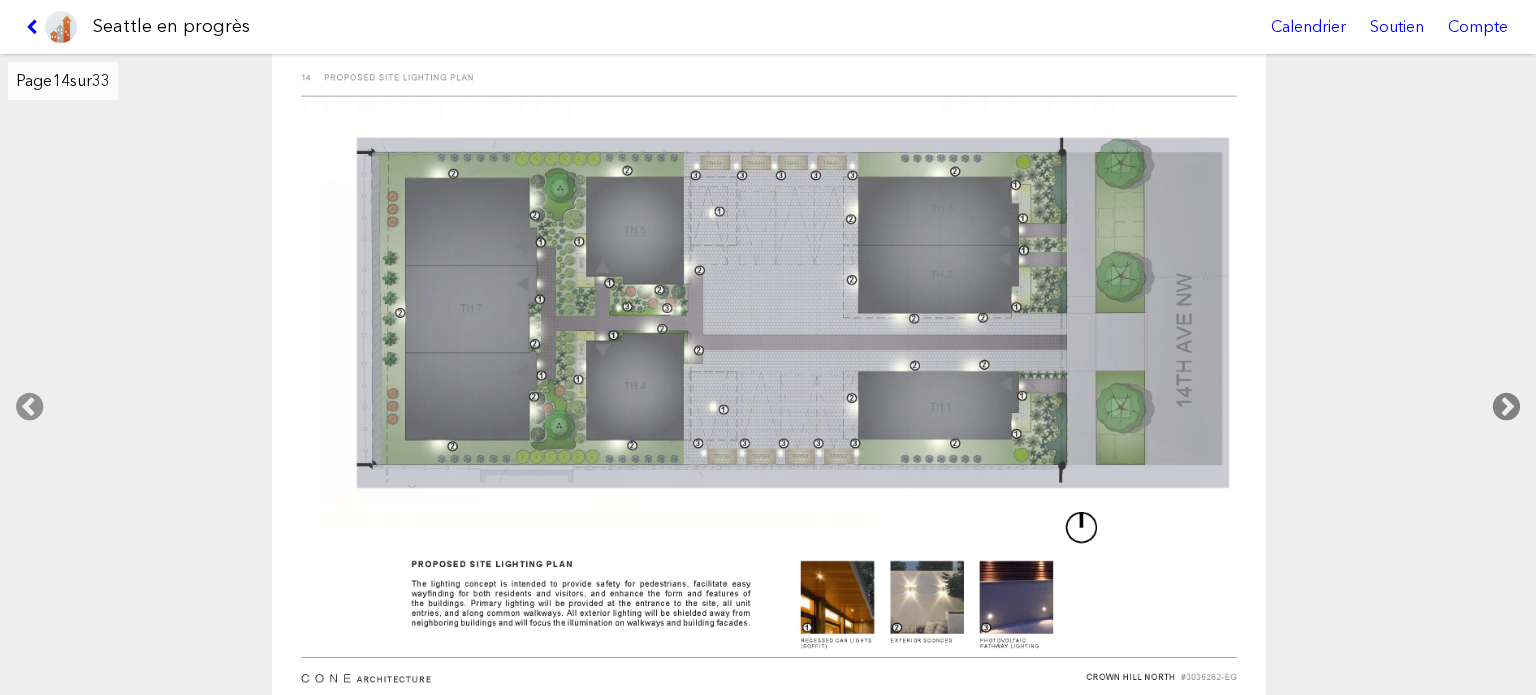 click at bounding box center [1506, 407] 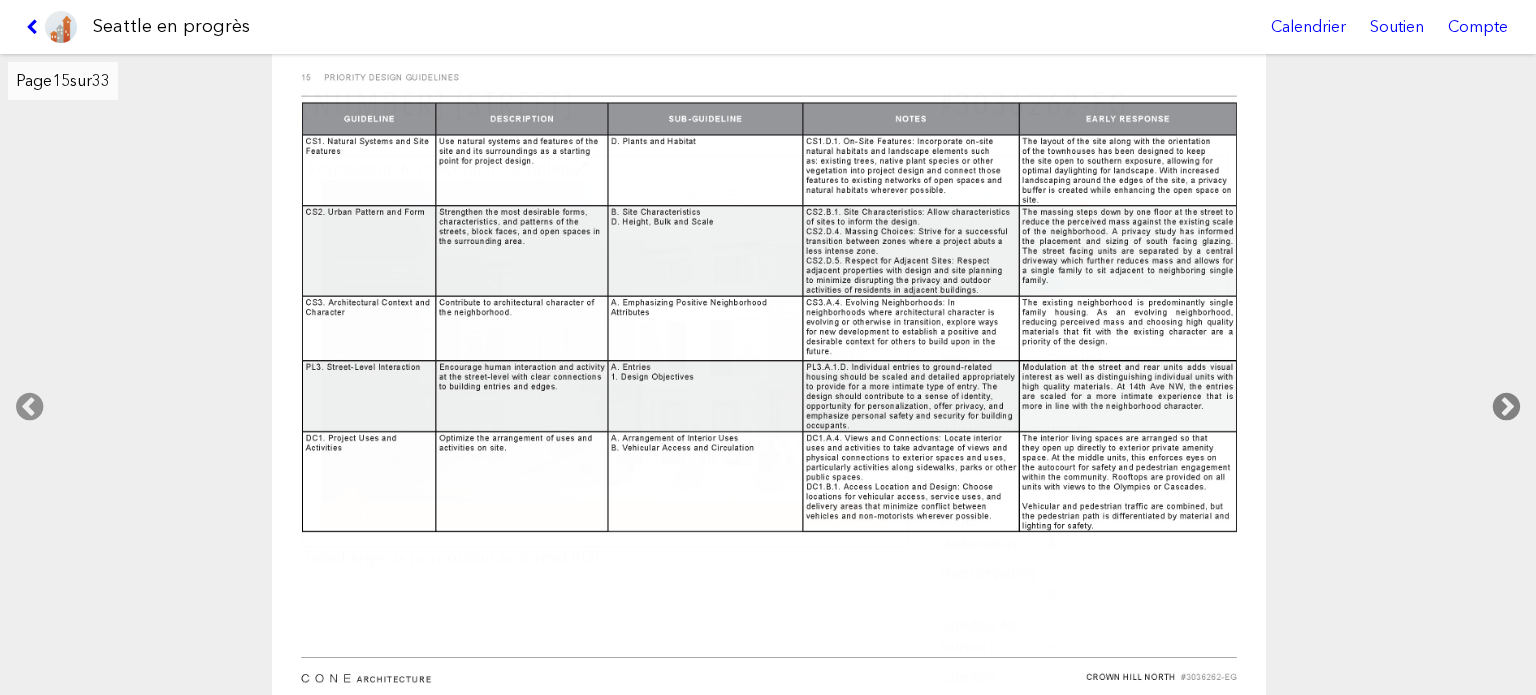 click at bounding box center [1506, 407] 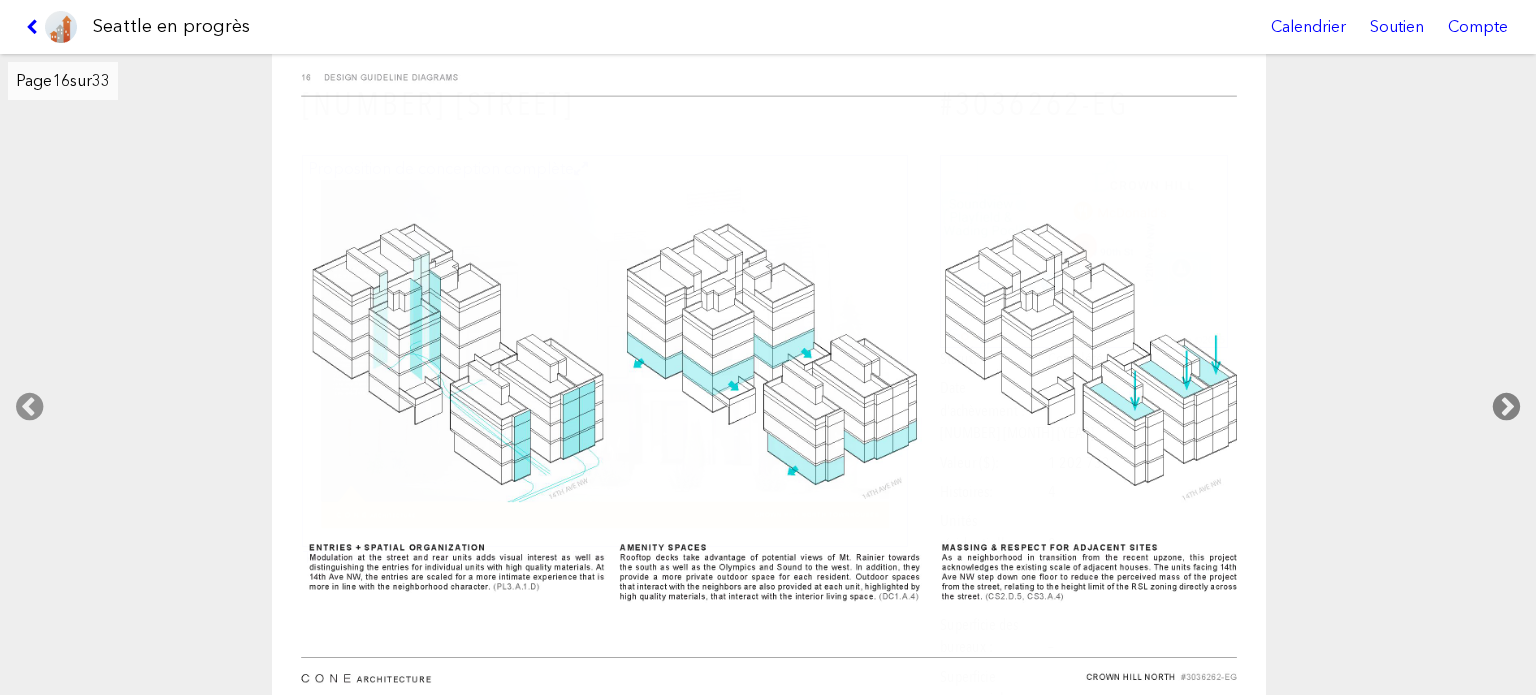 click at bounding box center [1506, 407] 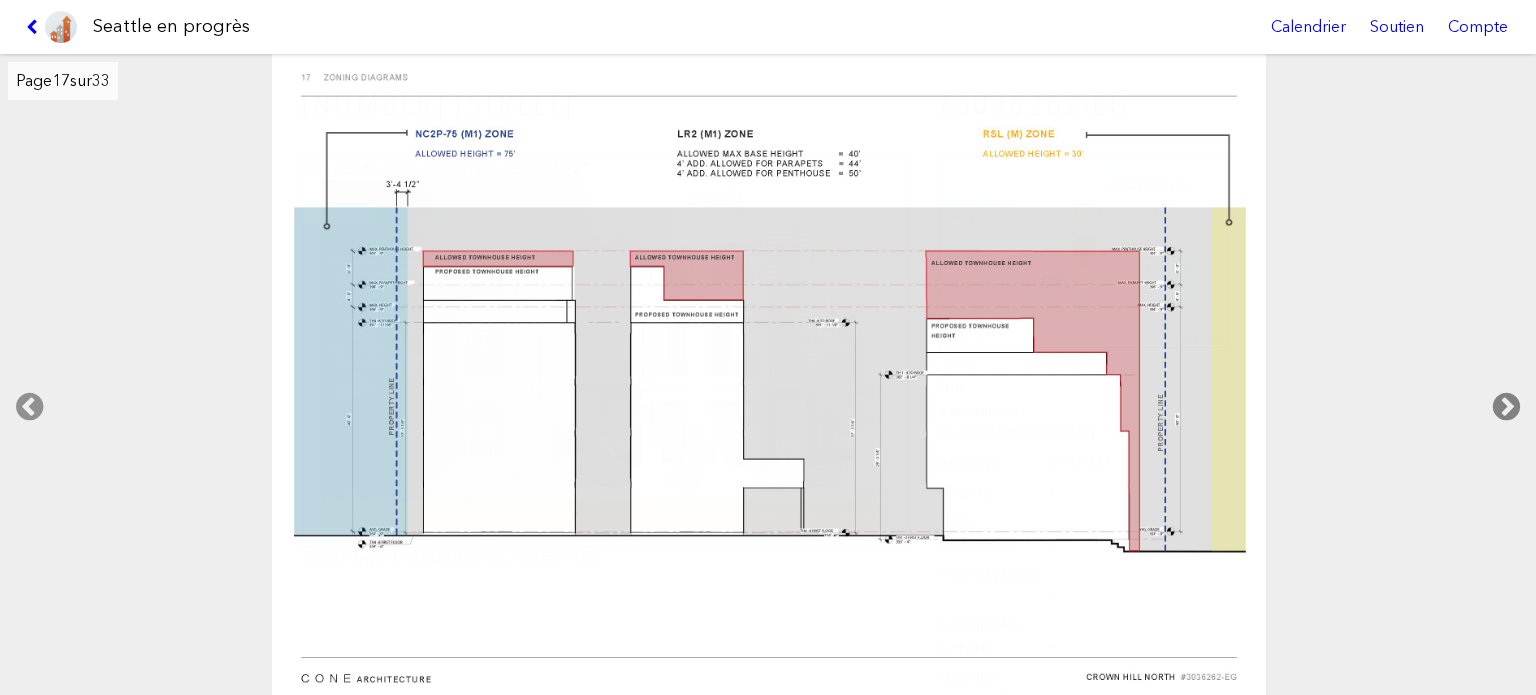click at bounding box center (1506, 407) 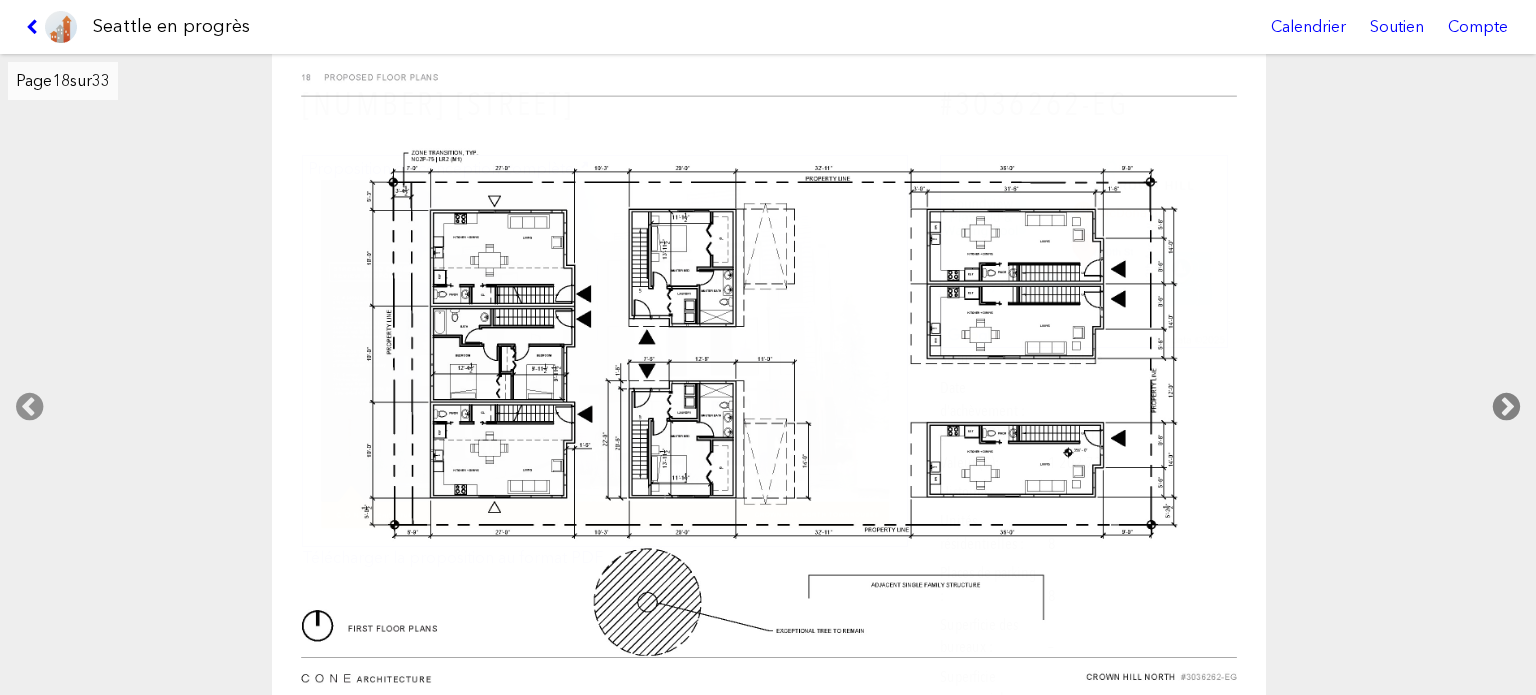 click at bounding box center (1506, 407) 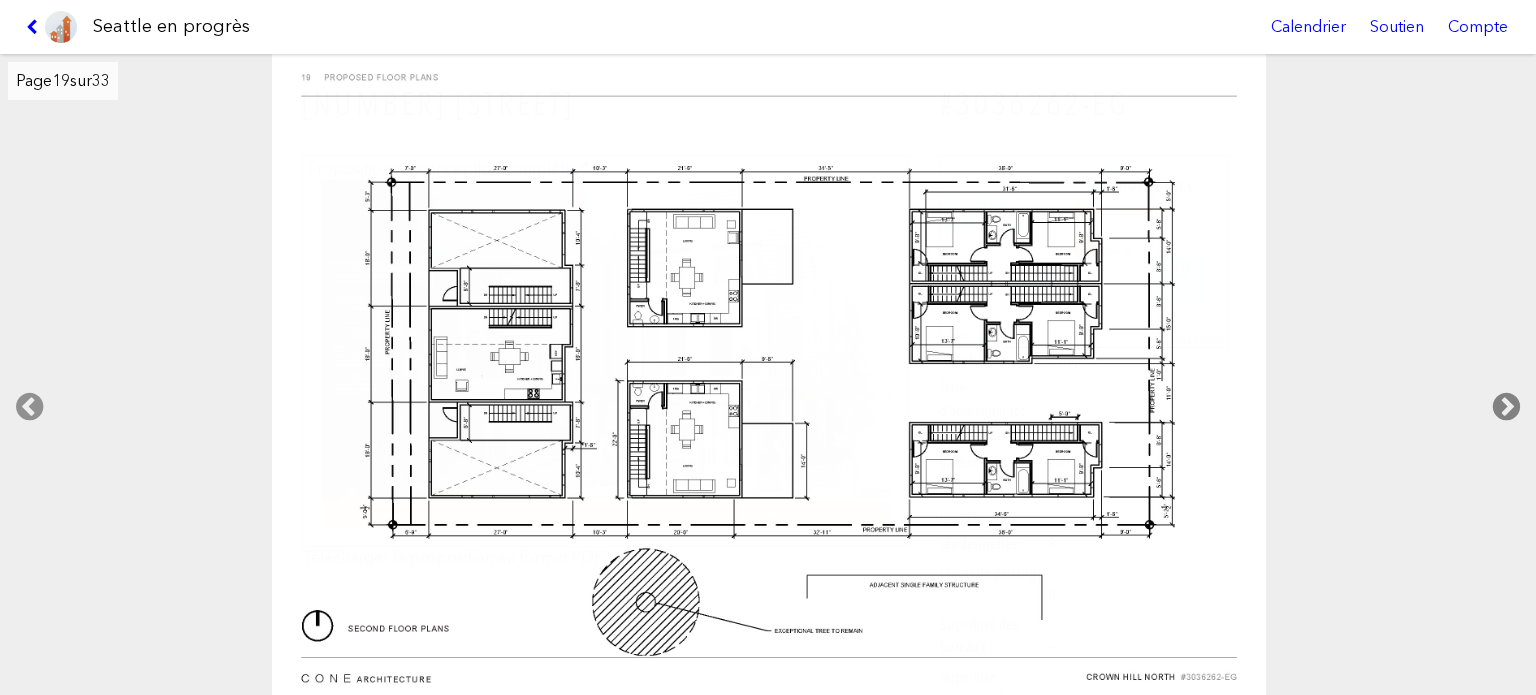 click at bounding box center (1506, 407) 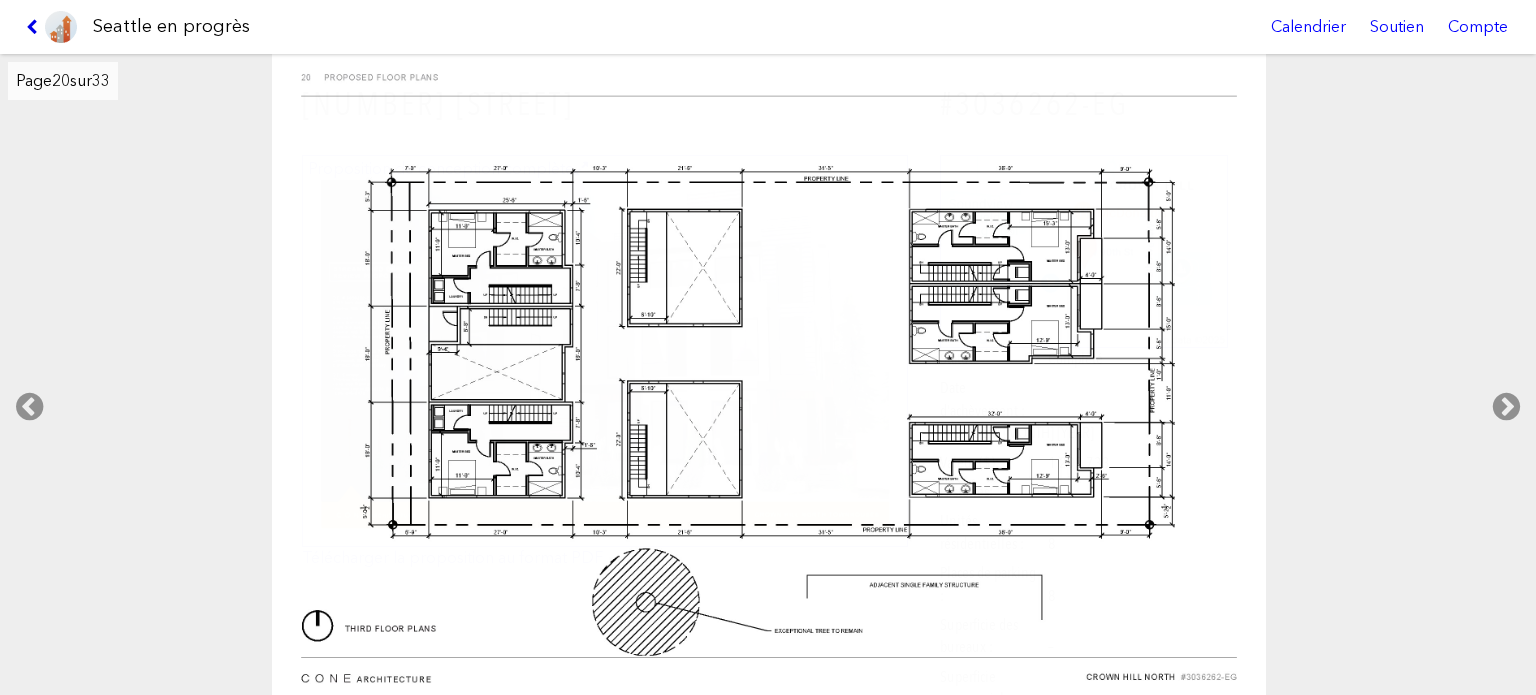 click at bounding box center (35, 27) 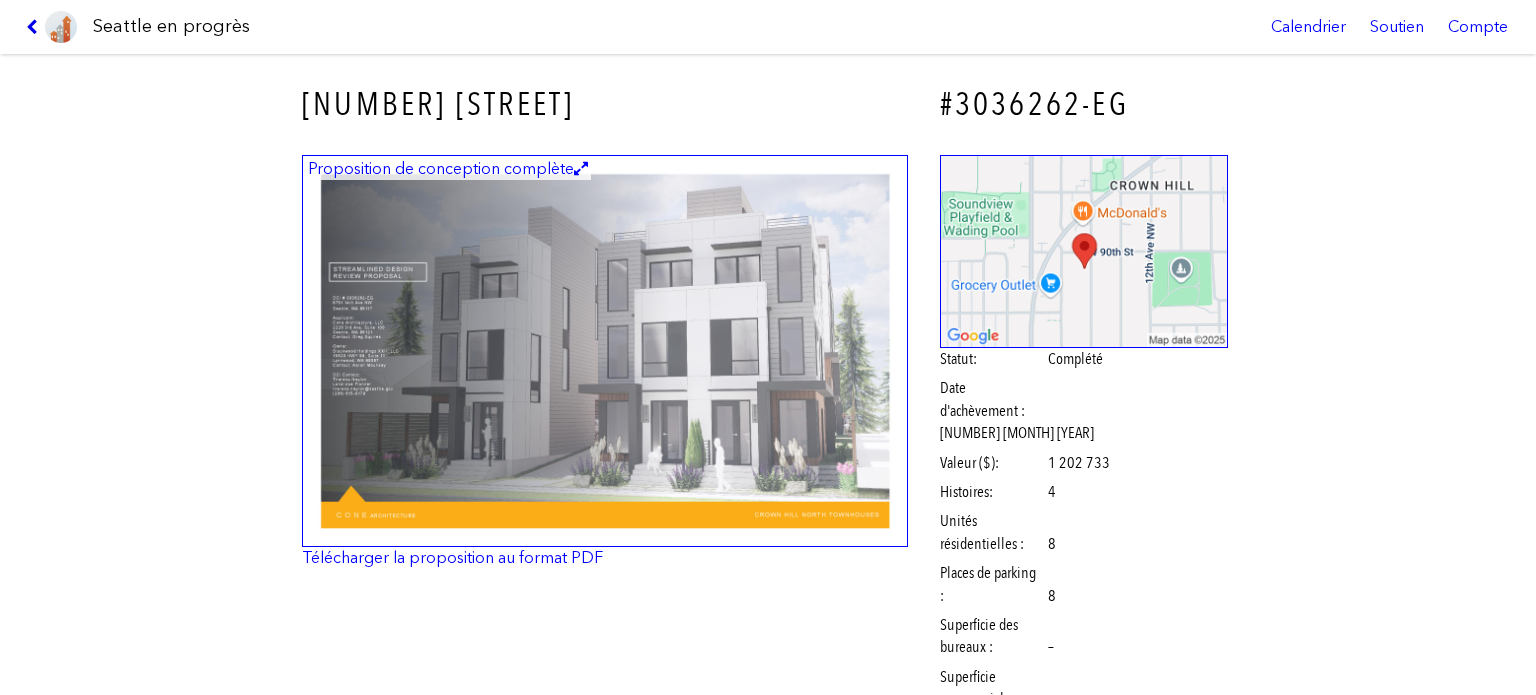 click at bounding box center [35, 27] 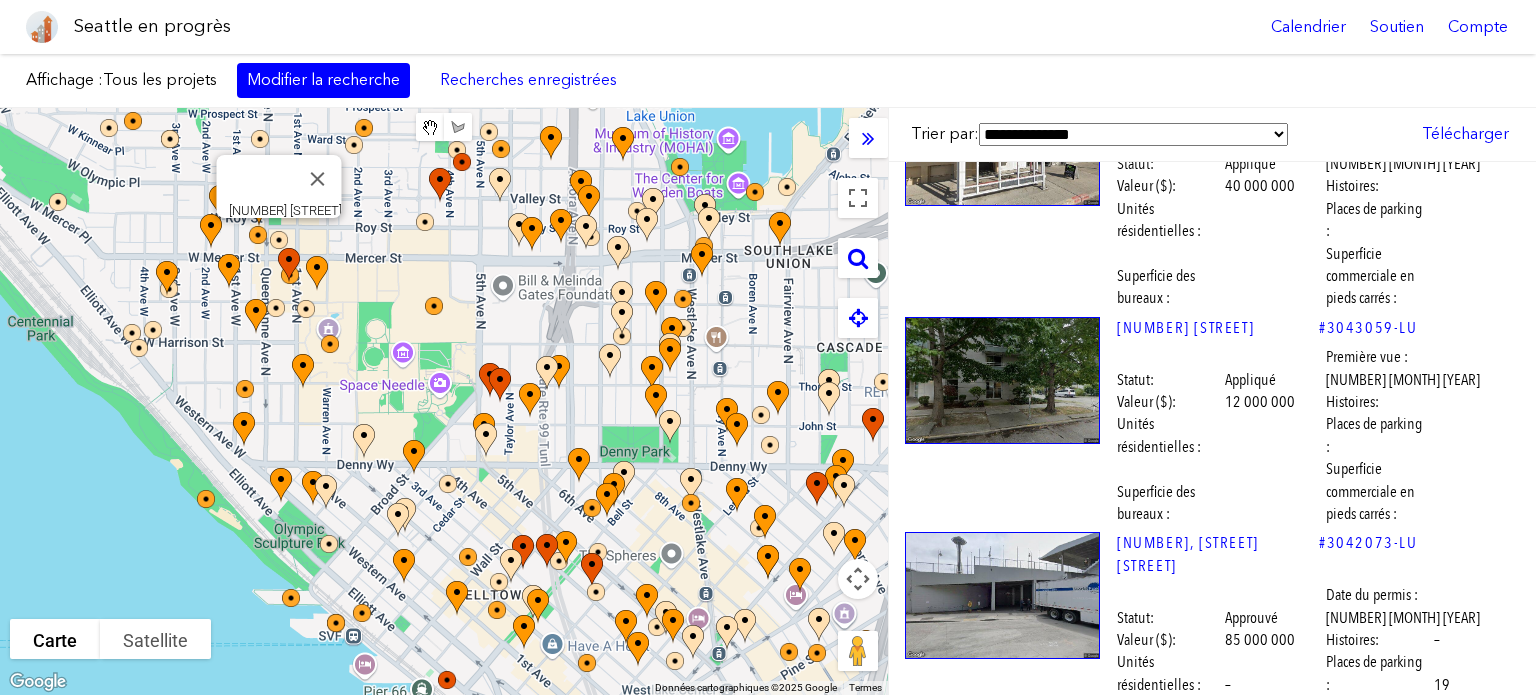 scroll, scrollTop: 700, scrollLeft: 0, axis: vertical 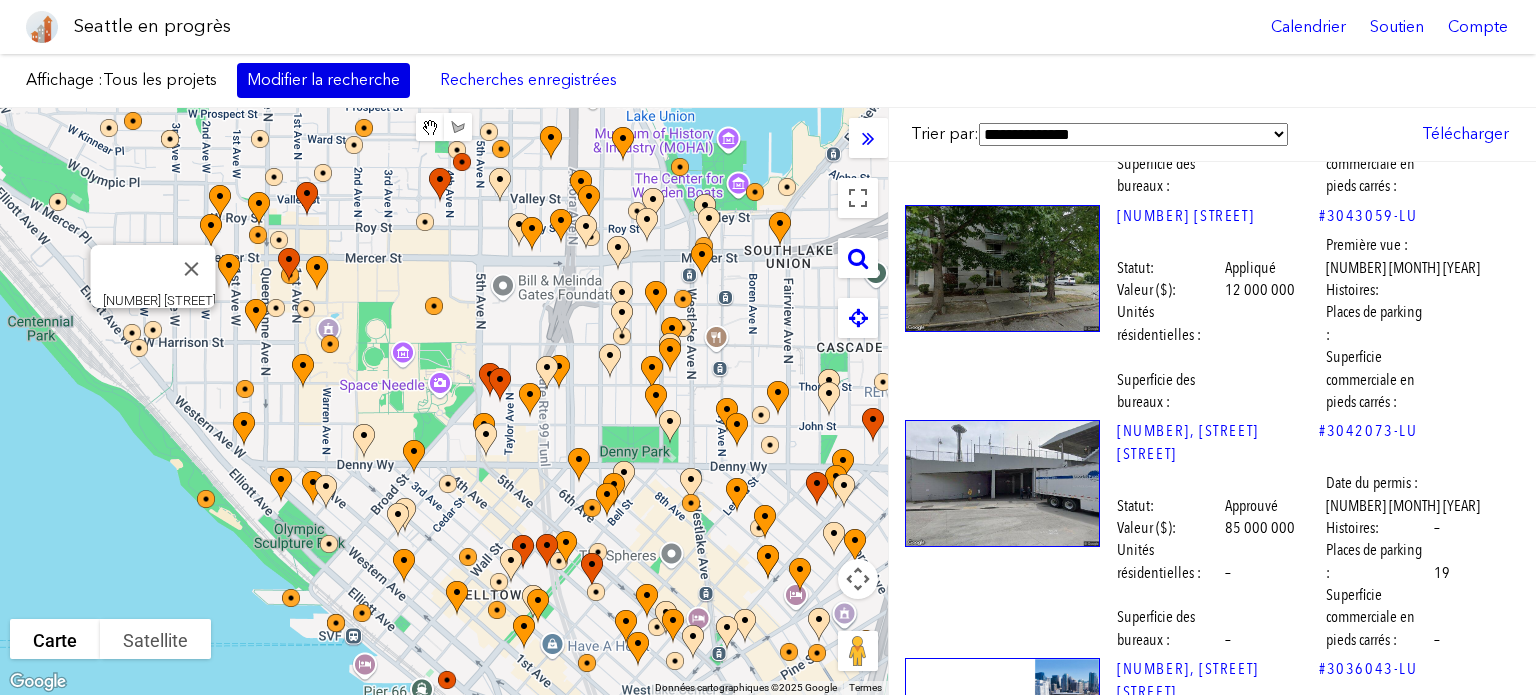 click on "Modifier la recherche" at bounding box center (323, 79) 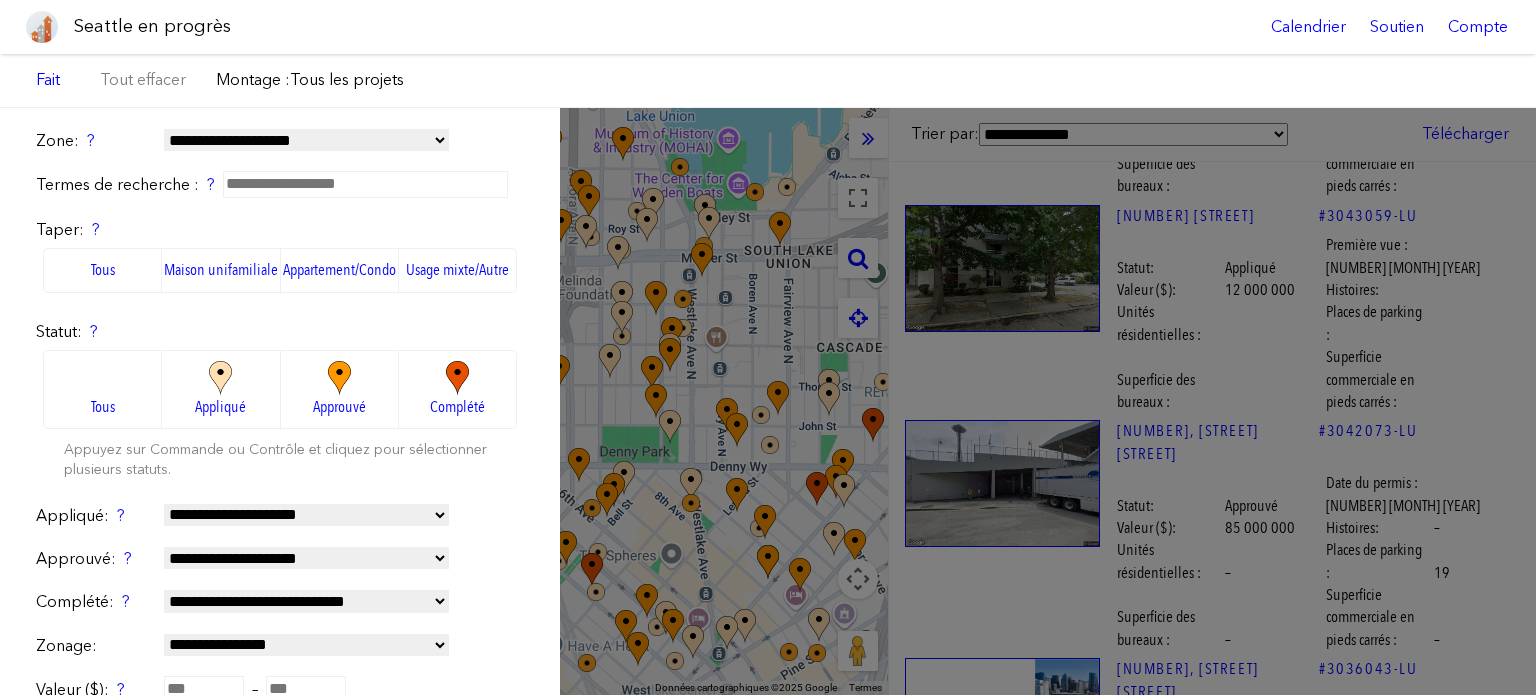 click on "Seattle en progrès
Calendrier
Soutien
Compte" at bounding box center [768, 27] 